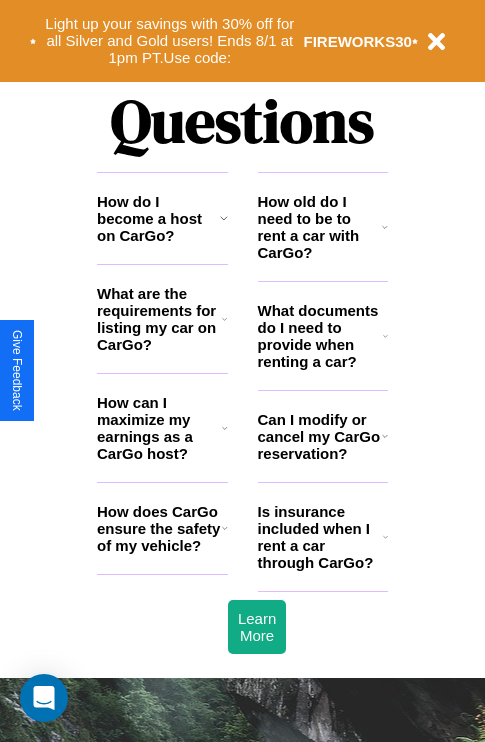 scroll, scrollTop: 2423, scrollLeft: 0, axis: vertical 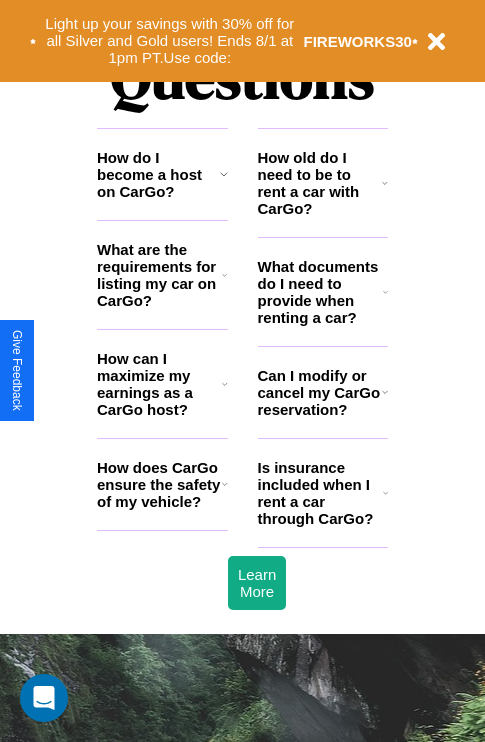 click 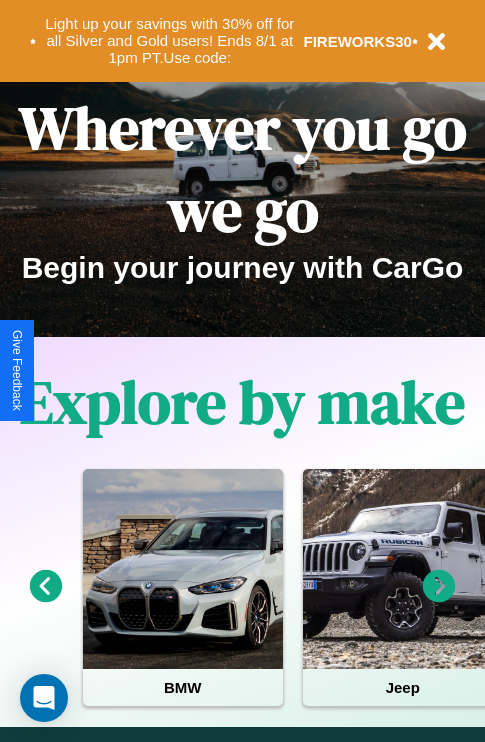 scroll, scrollTop: 0, scrollLeft: 0, axis: both 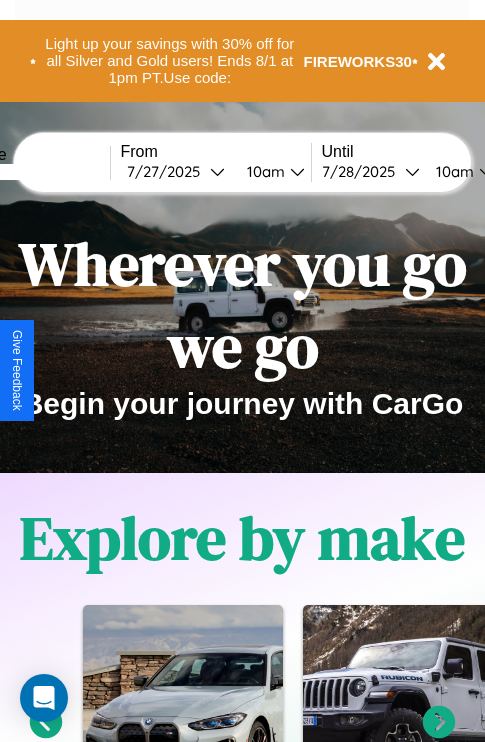 click at bounding box center (35, 172) 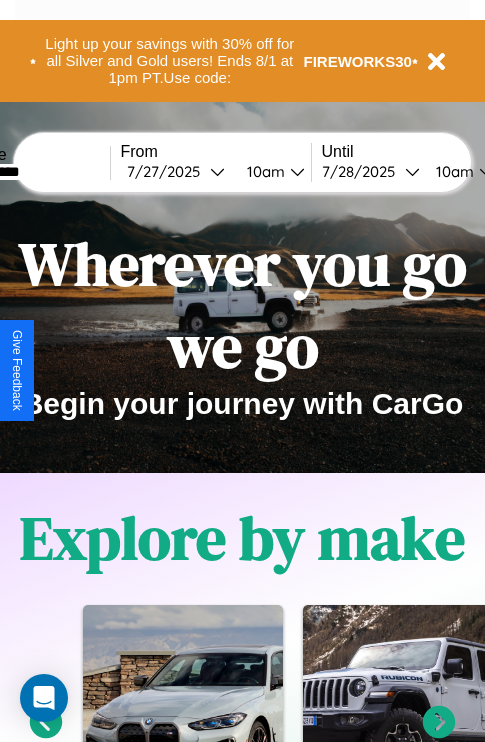 type on "**********" 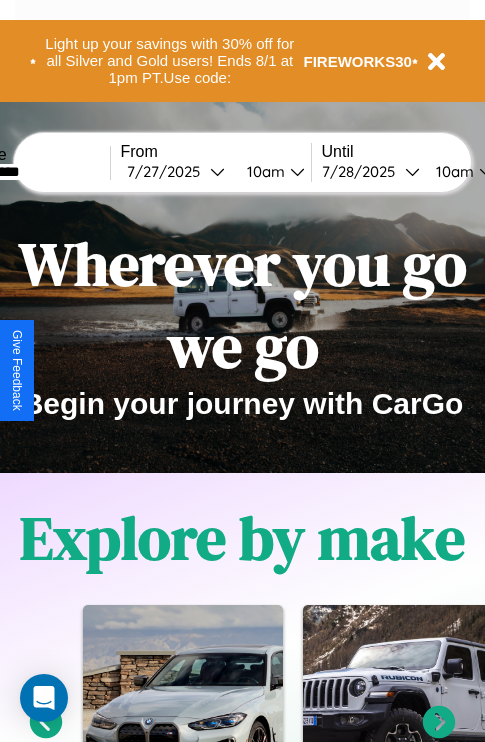 click on "7 / 27 / 2025" at bounding box center (168, 171) 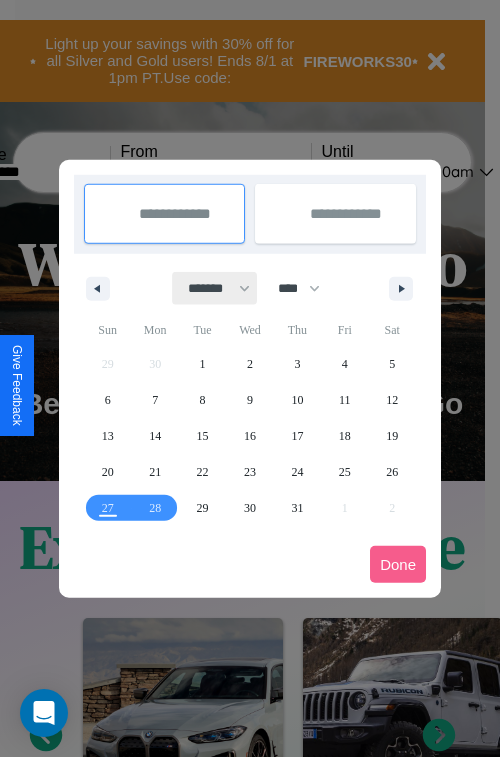click on "******* ******** ***** ***** *** **** **** ****** ********* ******* ******** ********" at bounding box center (215, 288) 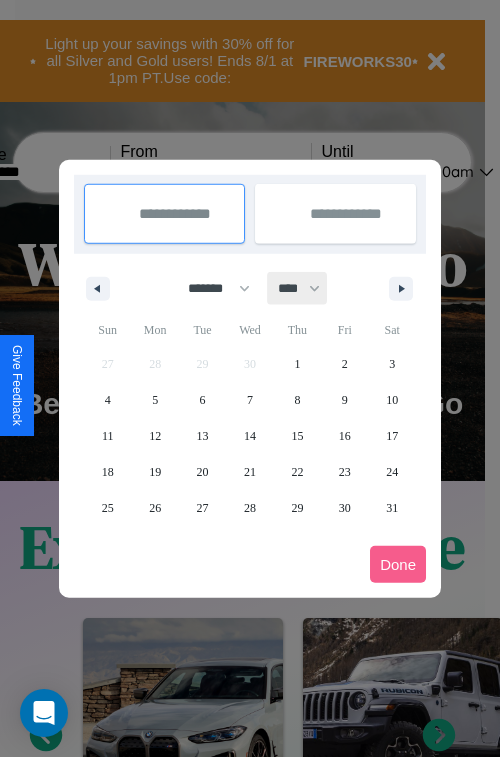 click on "**** **** **** **** **** **** **** **** **** **** **** **** **** **** **** **** **** **** **** **** **** **** **** **** **** **** **** **** **** **** **** **** **** **** **** **** **** **** **** **** **** **** **** **** **** **** **** **** **** **** **** **** **** **** **** **** **** **** **** **** **** **** **** **** **** **** **** **** **** **** **** **** **** **** **** **** **** **** **** **** **** **** **** **** **** **** **** **** **** **** **** **** **** **** **** **** **** **** **** **** **** **** **** **** **** **** **** **** **** **** **** **** **** **** **** **** **** **** **** **** ****" at bounding box center [298, 288] 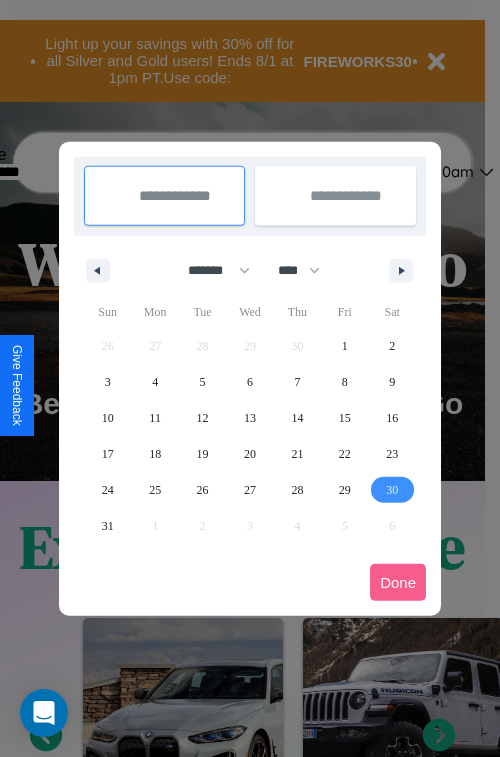 click on "30" at bounding box center (392, 490) 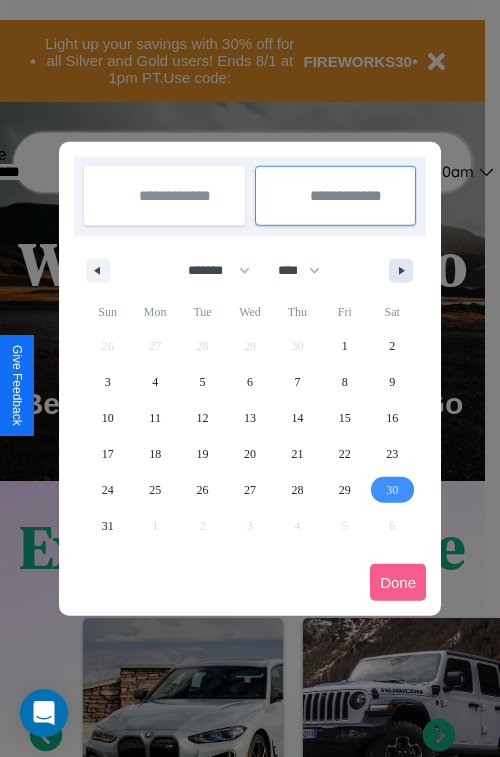 click at bounding box center (405, 271) 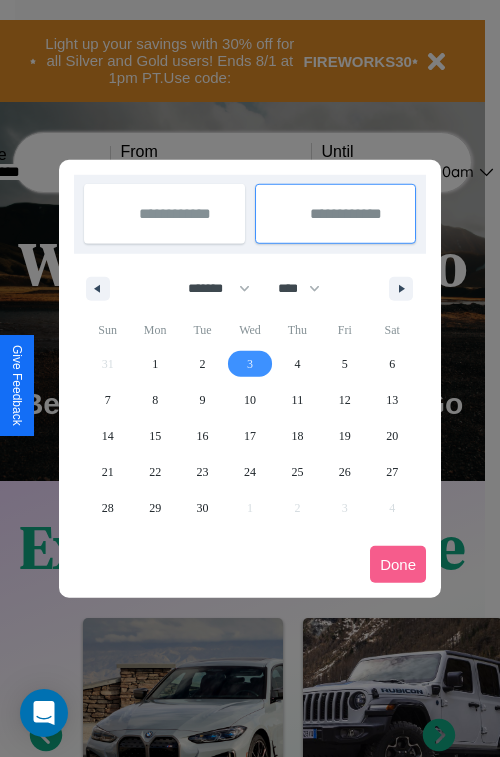 click on "3" at bounding box center [250, 364] 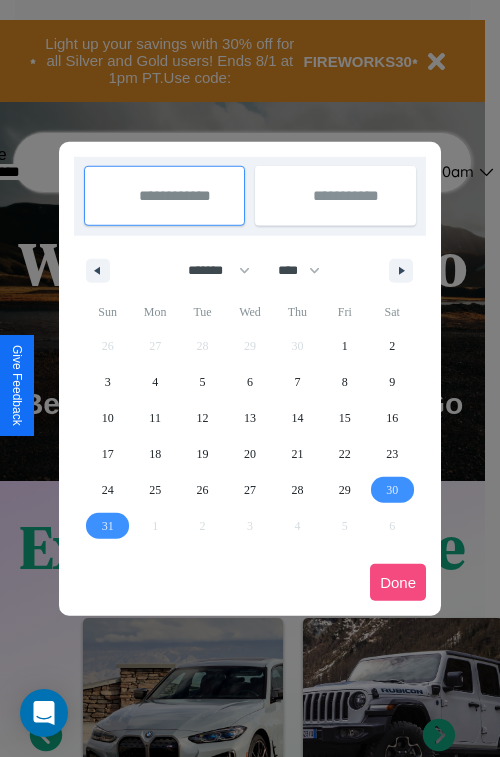 click on "Done" at bounding box center [398, 582] 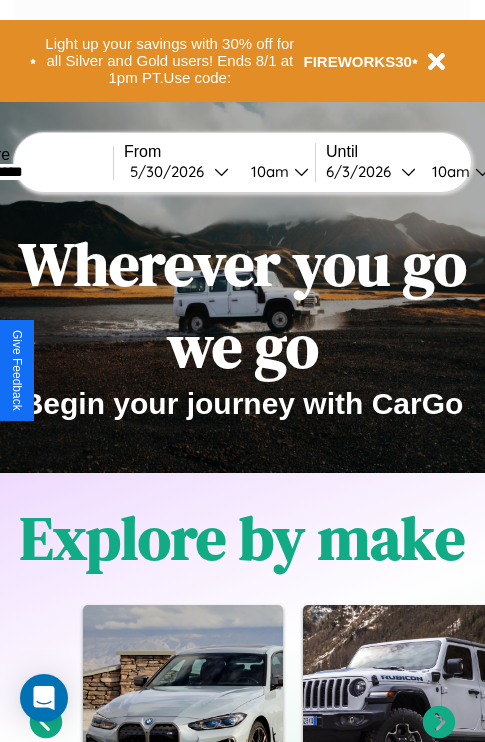 scroll, scrollTop: 0, scrollLeft: 72, axis: horizontal 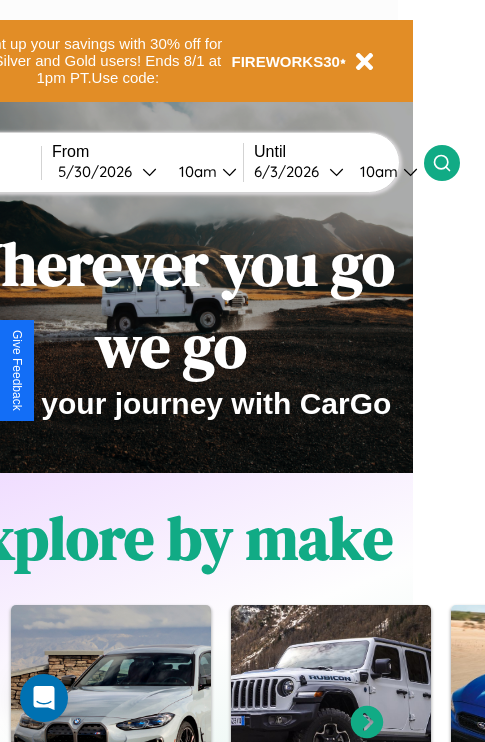 click 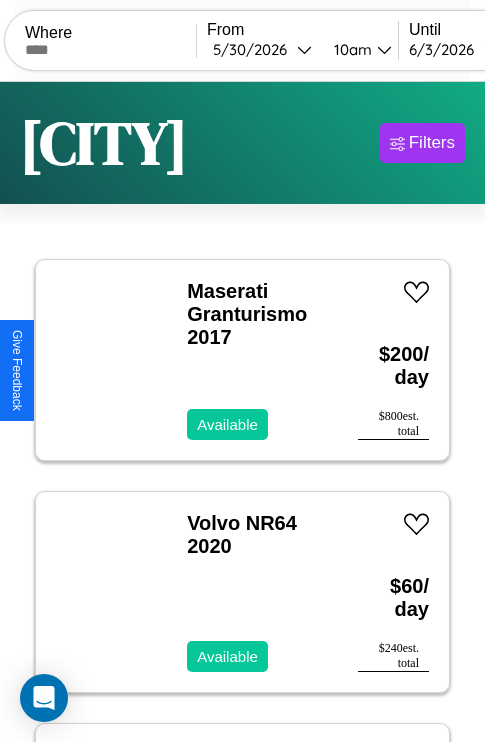 scroll, scrollTop: 89, scrollLeft: 0, axis: vertical 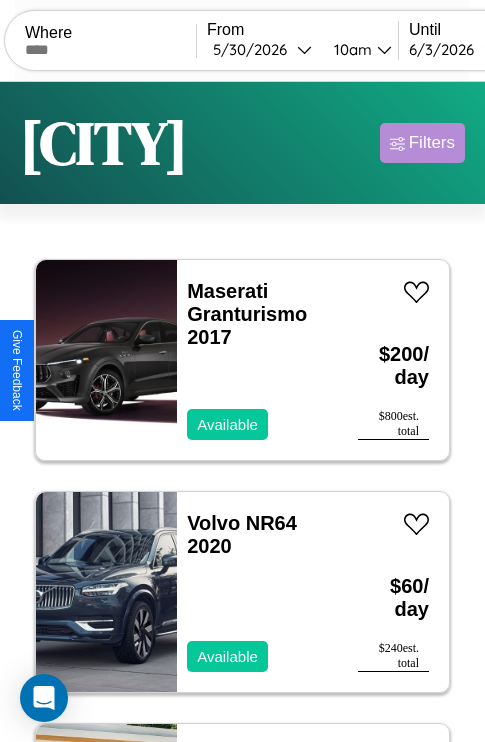 click on "Filters" at bounding box center (432, 143) 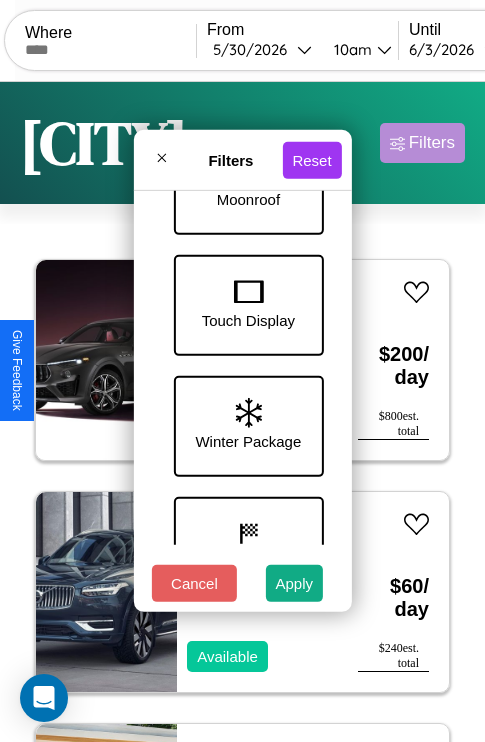 scroll, scrollTop: 651, scrollLeft: 0, axis: vertical 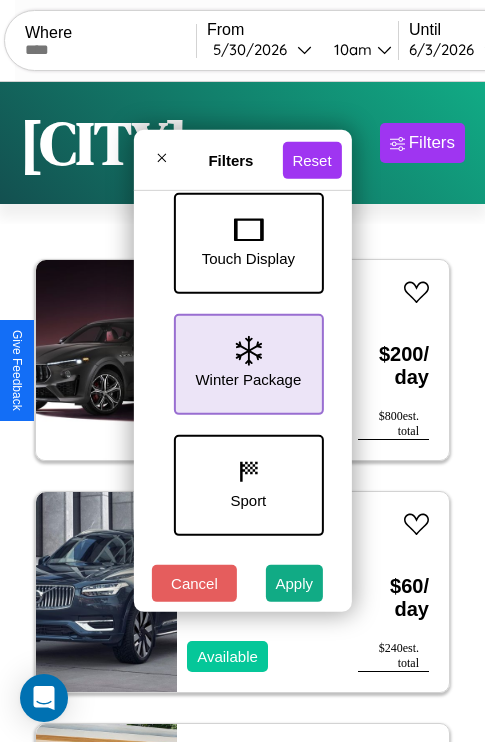 click 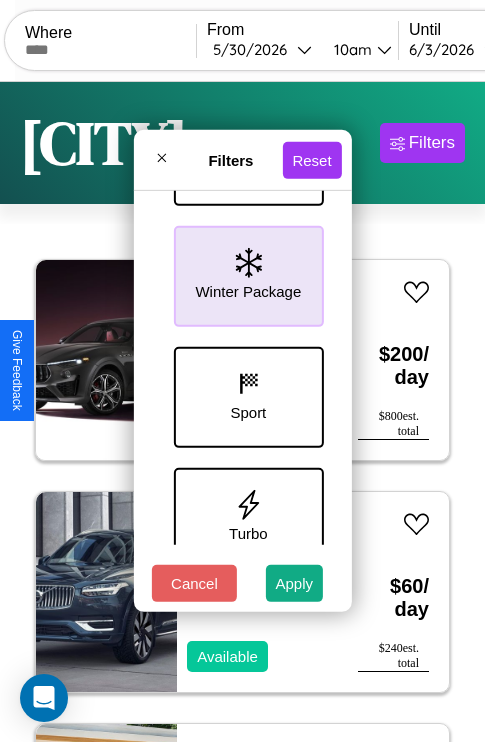 scroll, scrollTop: 772, scrollLeft: 0, axis: vertical 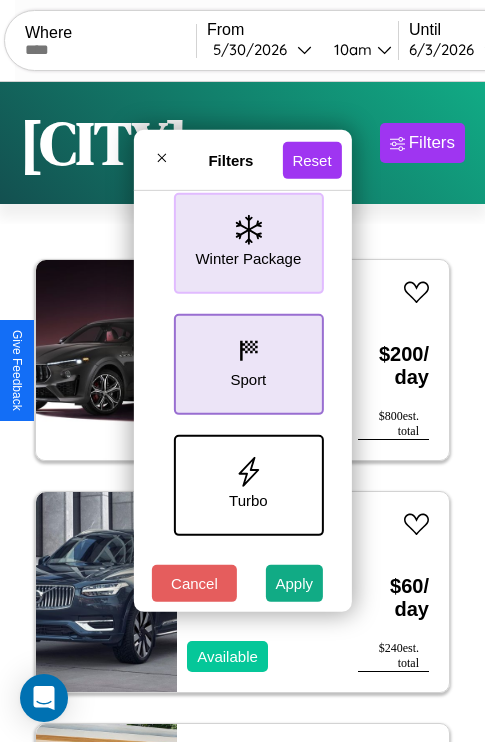click 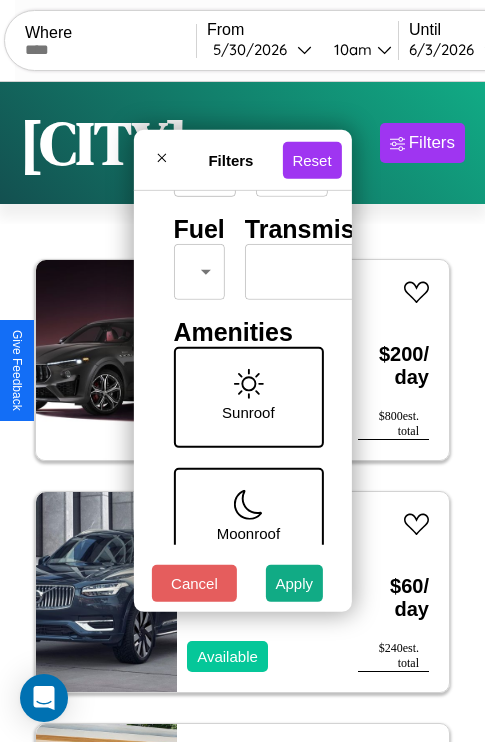 scroll, scrollTop: 162, scrollLeft: 0, axis: vertical 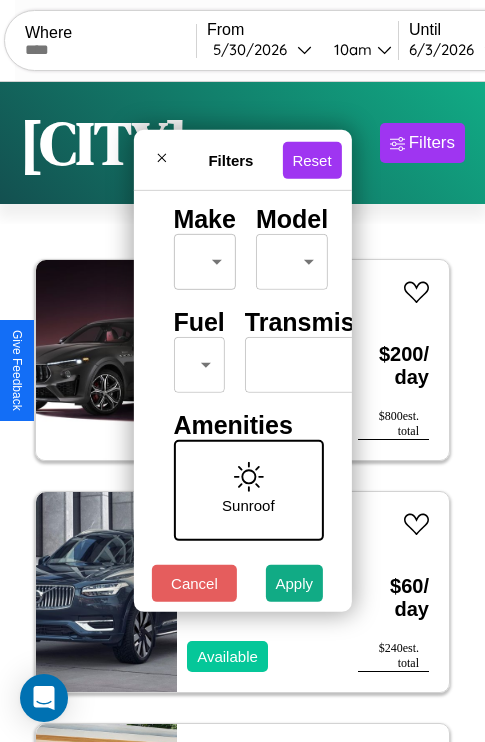 click on "CarGo Where From [DATE] [TIME] Until [DATE] [TIME] Become a Host Login Sign Up [CITY] Filters 21 cars in this area These cars can be picked up in this city. Maserati Granturismo 2017 Available $ 200 / day $ 800 est. total Volvo NR64 2020 Available $ 60 / day $ 240 est. total Lincoln Zephyr 2022 Available $ 40 / day $ 160 est. total Lexus CT 2014 Available $ 120 / day $ 480 est. total Jeep Cherokee 2021 Available $ 60 / day $ 240 est. total Dodge Intrepid 2016 Available $ 140 / day $ 560 est. total GMC GMT-400 2014 Available $ 90 / day $ 360 est. total Subaru XT6 2014 Available $ 200 / day $ 800 est. total Acura NSX 2021 Available $ 120 / day $ 480 est. total Bentley Eight 2019 Available $ 40 / day $ 160 est. total Bentley Bentayga 2014 Available $ 110 / day $ 440 est. total Mercedes EQS-Class SUV 2016 Available $ 180 / day $ 720 est. total Chrysler NEWPORT 2014 Available $ 50 / day $ 200 est. total Honda ST1100P $" at bounding box center (242, 412) 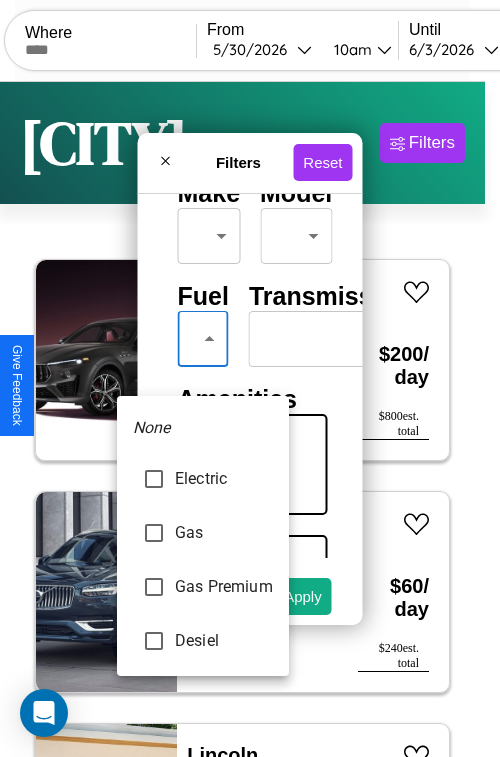 type on "***" 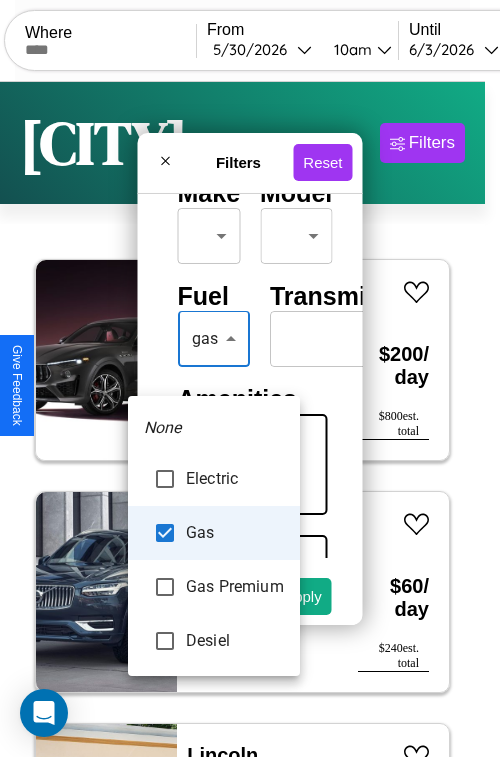 click at bounding box center (250, 378) 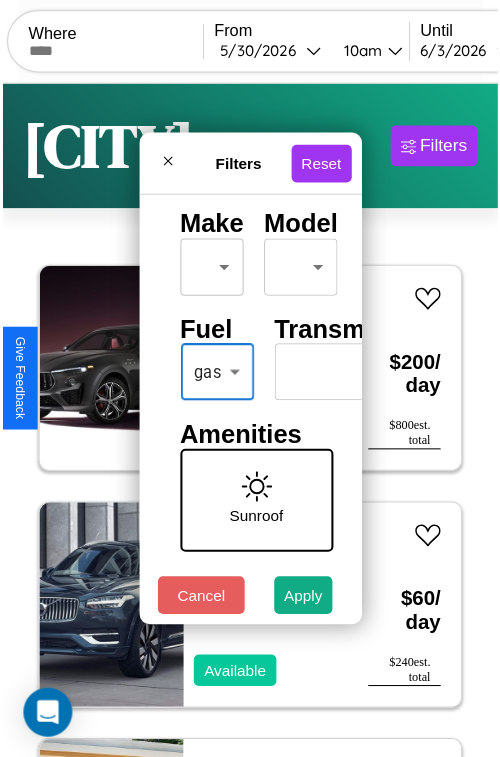 scroll, scrollTop: 59, scrollLeft: 0, axis: vertical 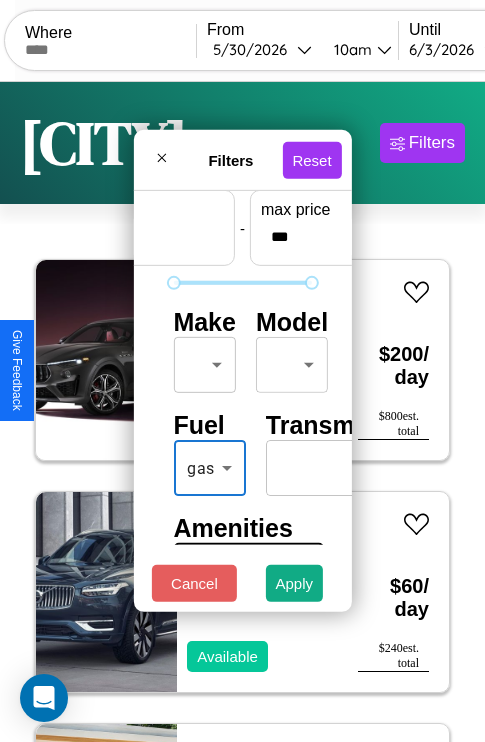 click on "CarGo Where From [DATE] [TIME] Until [DATE] [TIME] Become a Host Login Sign Up [CITY] Filters 21 cars in this area These cars can be picked up in this city. Maserati Granturismo 2017 Available $ 200 / day $ 800 est. total Volvo NR64 2020 Available $ 60 / day $ 240 est. total Lincoln Zephyr 2022 Available $ 40 / day $ 160 est. total Lexus CT 2014 Available $ 120 / day $ 480 est. total Jeep Cherokee 2021 Available $ 60 / day $ 240 est. total Dodge Intrepid 2016 Available $ 140 / day $ 560 est. total GMC GMT-400 2014 Available $ 90 / day $ 360 est. total Subaru XT6 2014 Available $ 200 / day $ 800 est. total Acura NSX 2021 Available $ 120 / day $ 480 est. total Bentley Eight 2019 Available $ 40 / day $ 160 est. total Bentley Bentayga 2014 Available $ 110 / day $ 440 est. total Mercedes EQS-Class SUV 2016 Available $ 180 / day $ 720 est. total Chrysler NEWPORT 2014 Available $ 50 / day $ 200 est. total Honda ST1100P $" at bounding box center (242, 412) 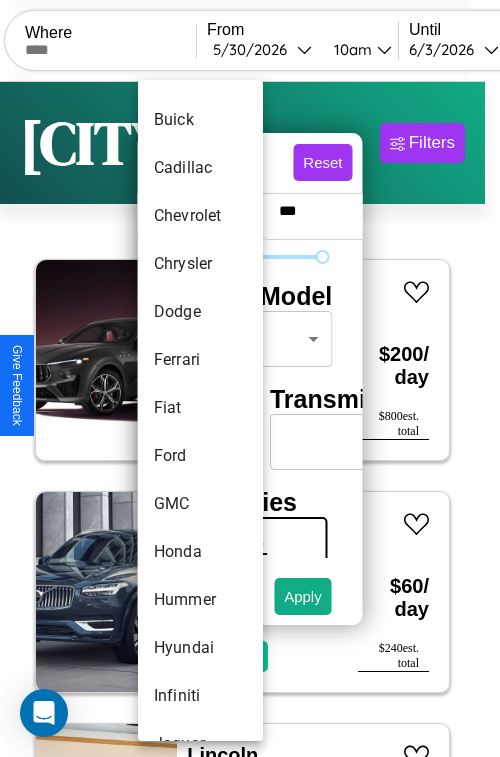 scroll, scrollTop: 566, scrollLeft: 0, axis: vertical 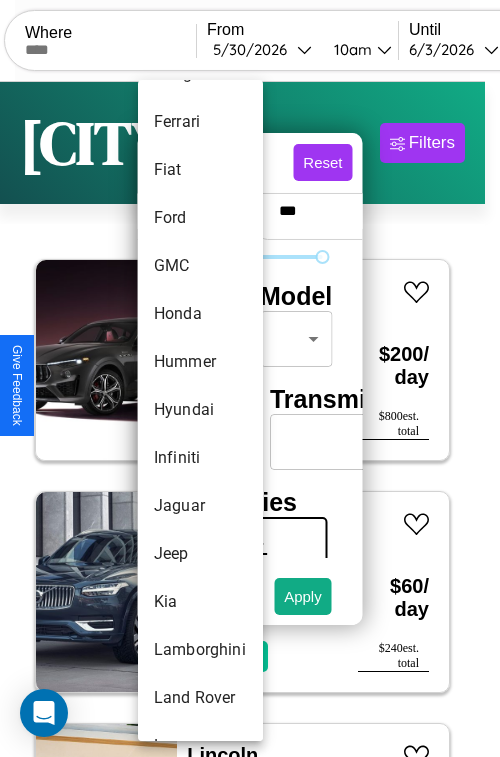 click on "Hyundai" at bounding box center (200, 410) 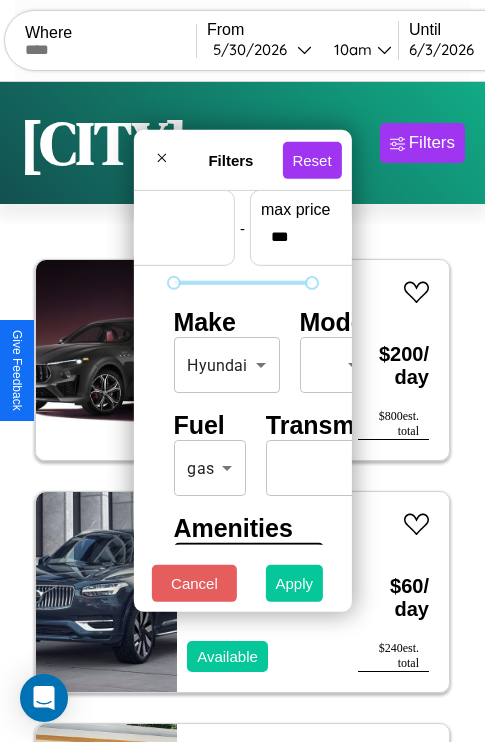 click on "Apply" at bounding box center [295, 583] 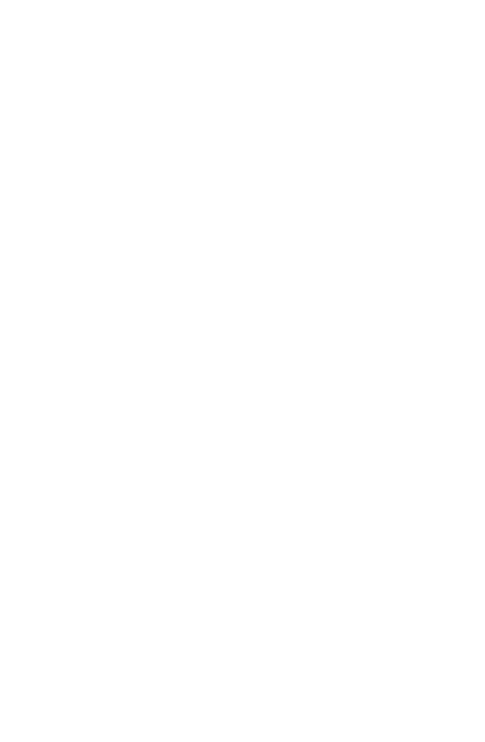 scroll, scrollTop: 0, scrollLeft: 0, axis: both 